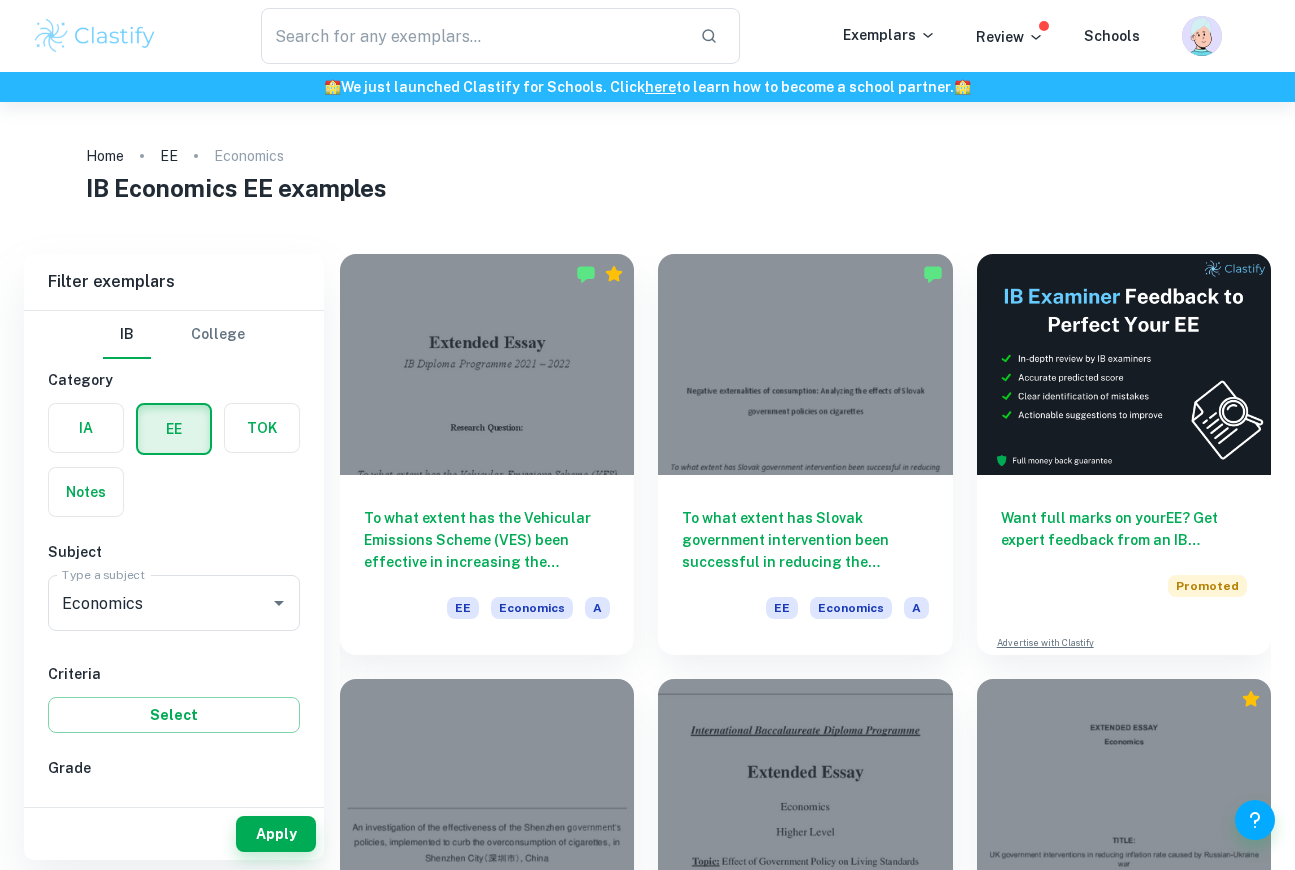 scroll, scrollTop: 0, scrollLeft: 0, axis: both 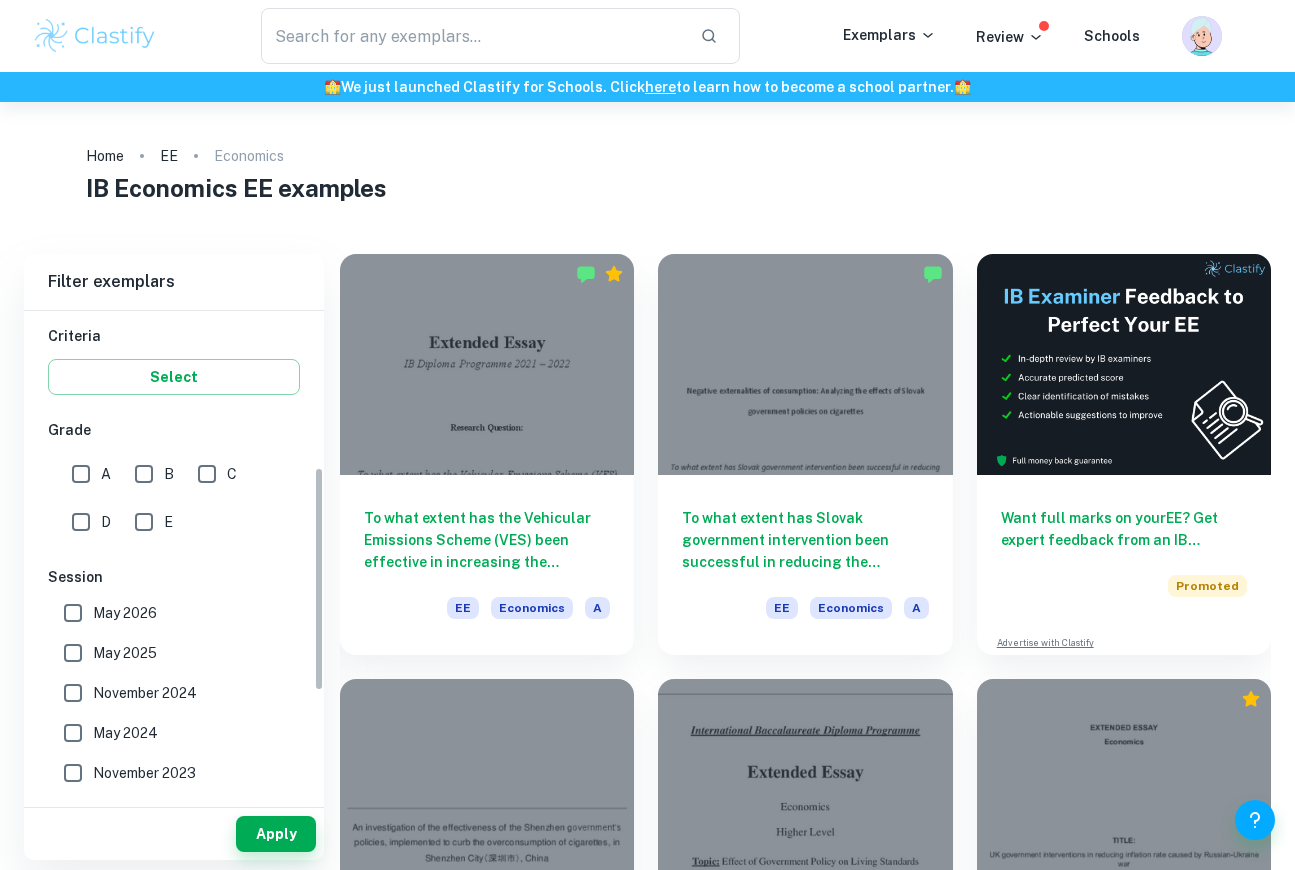 click on "A" at bounding box center [81, 474] 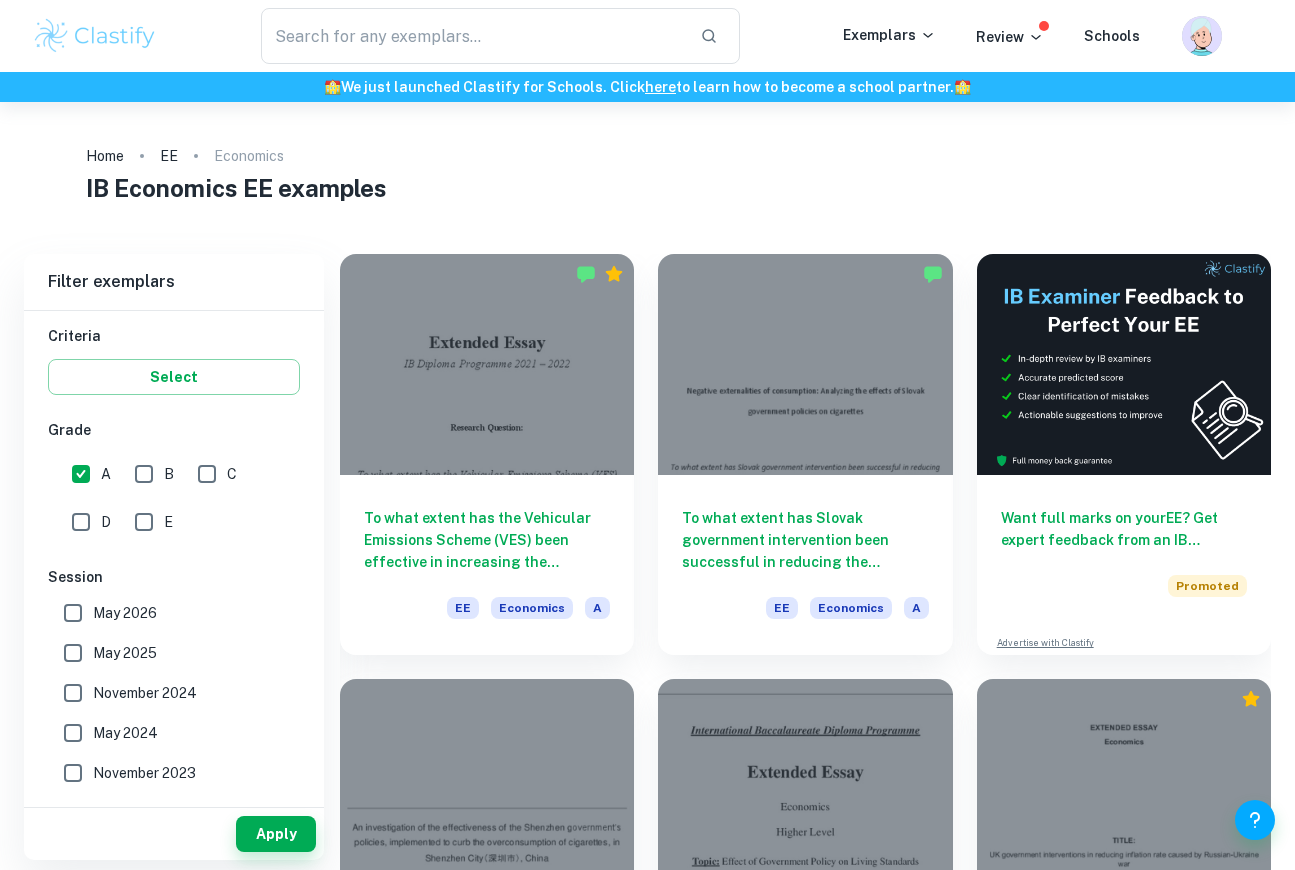 click on "May 2026" at bounding box center [125, 613] 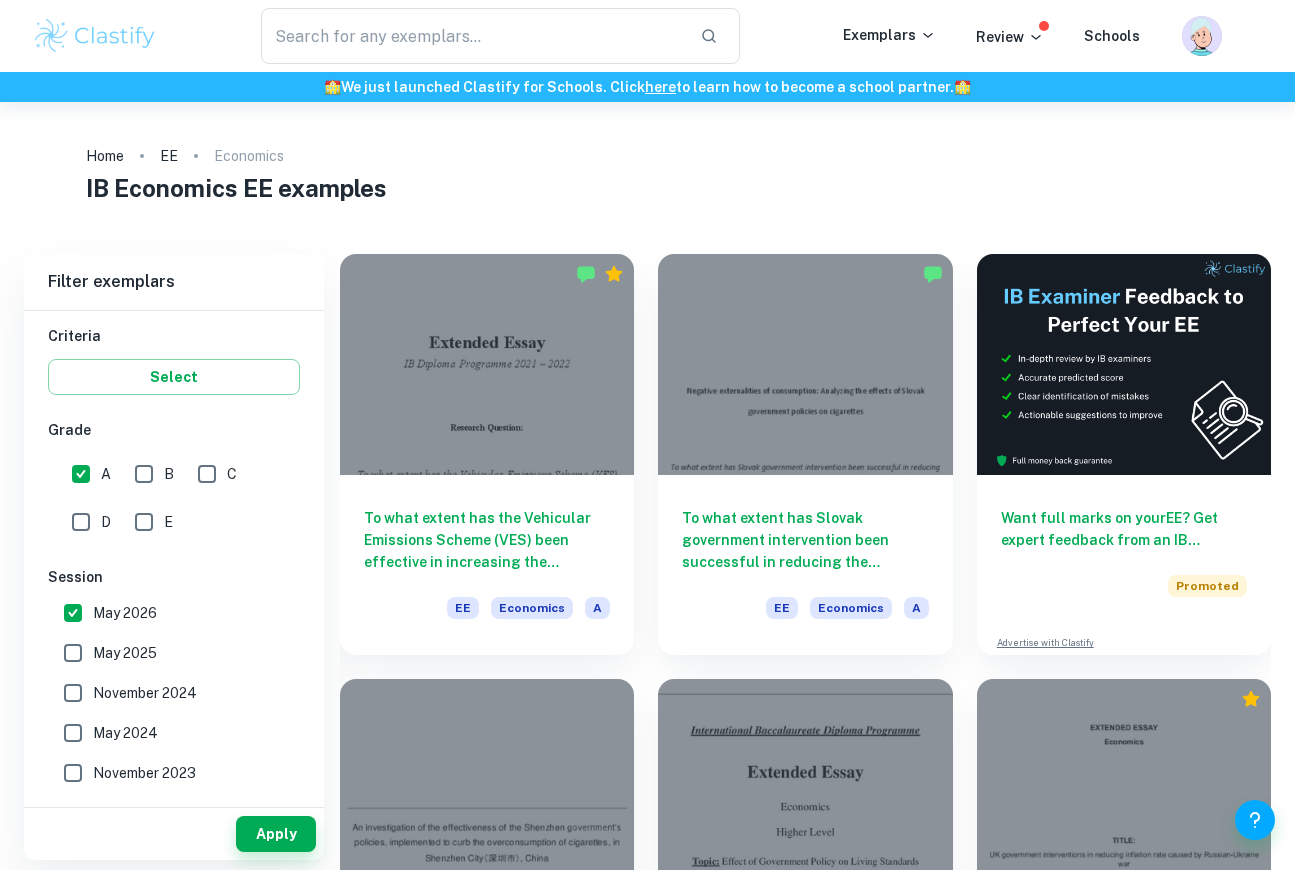 click on "May 2025" at bounding box center [168, 653] 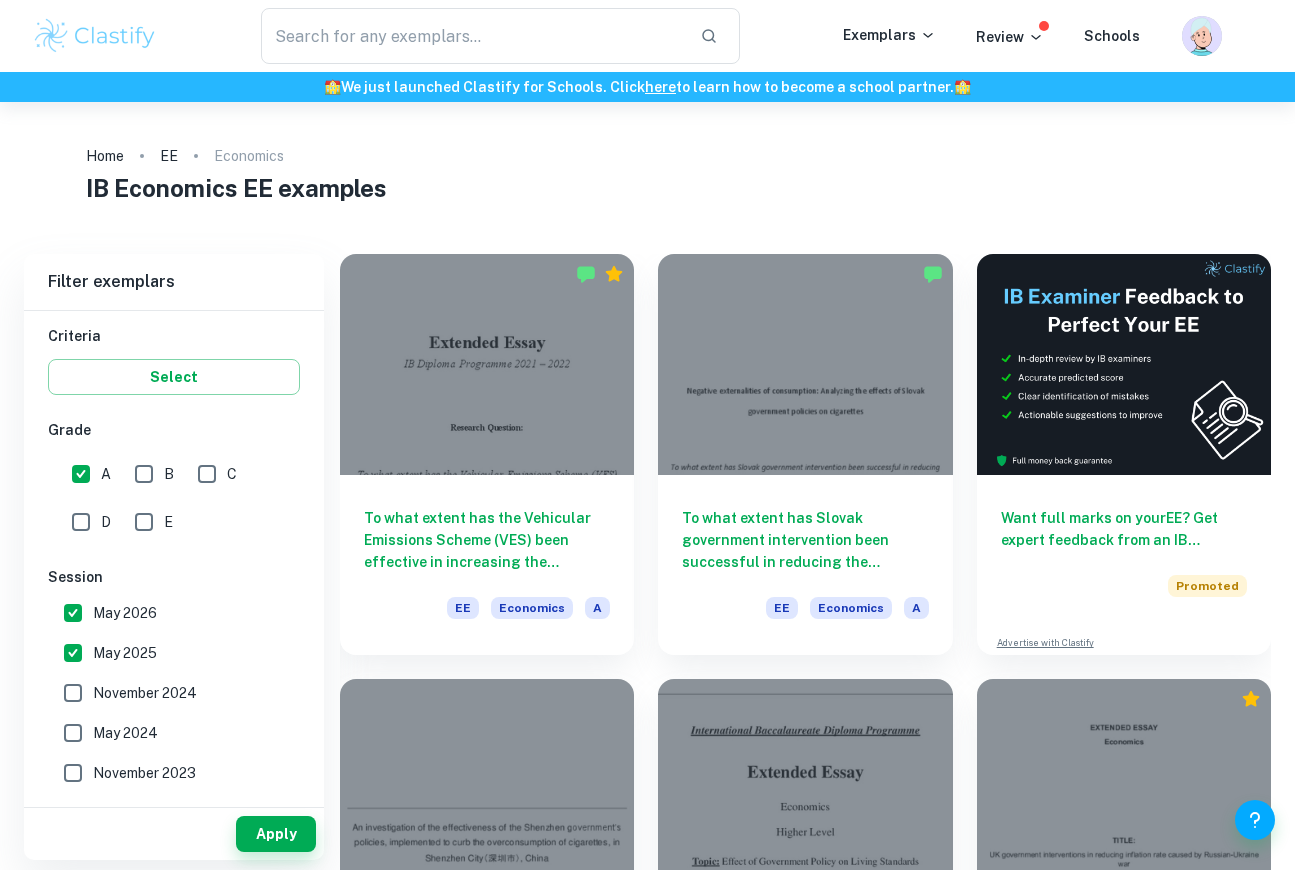 click on "November 2024" at bounding box center [145, 693] 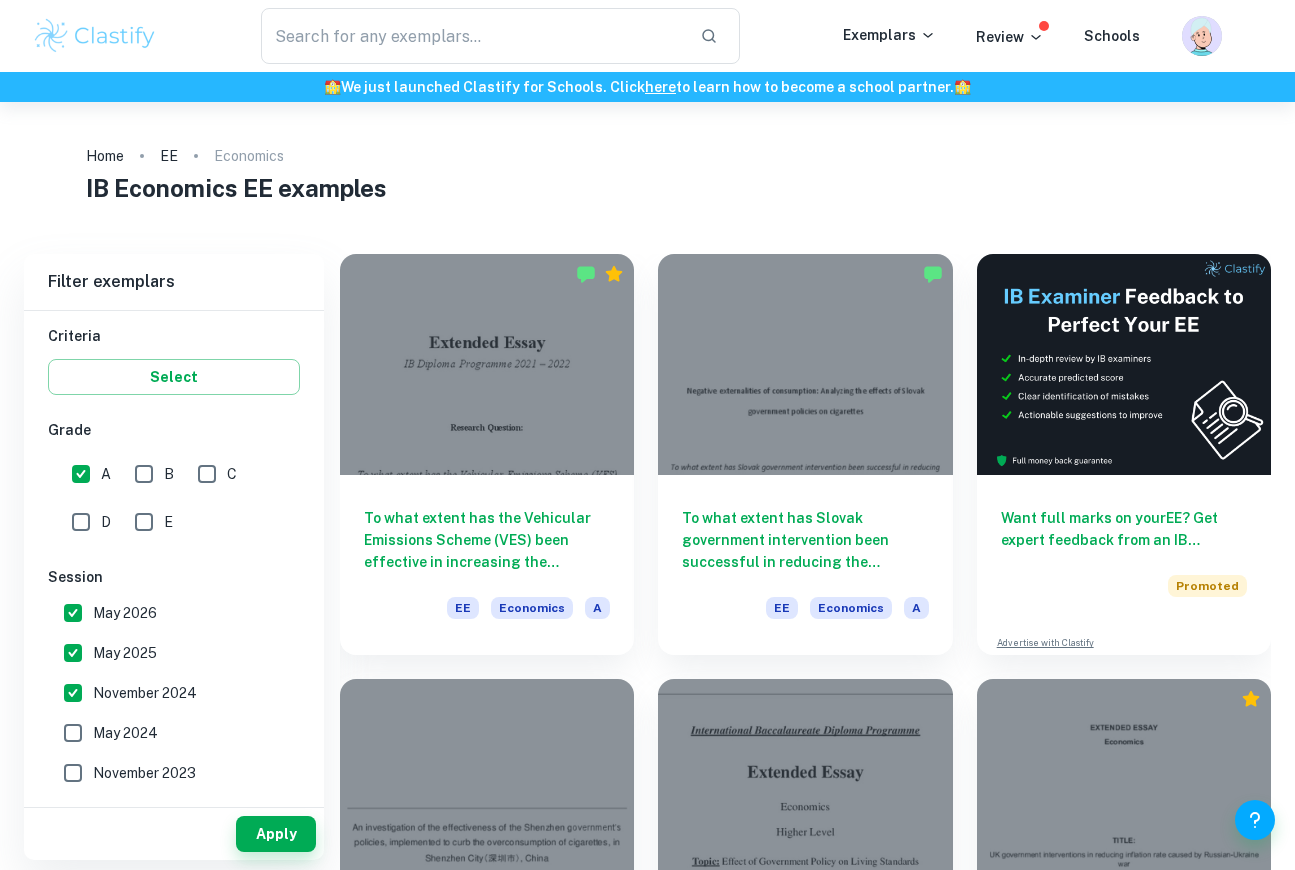 click on "May 2024" at bounding box center [125, 733] 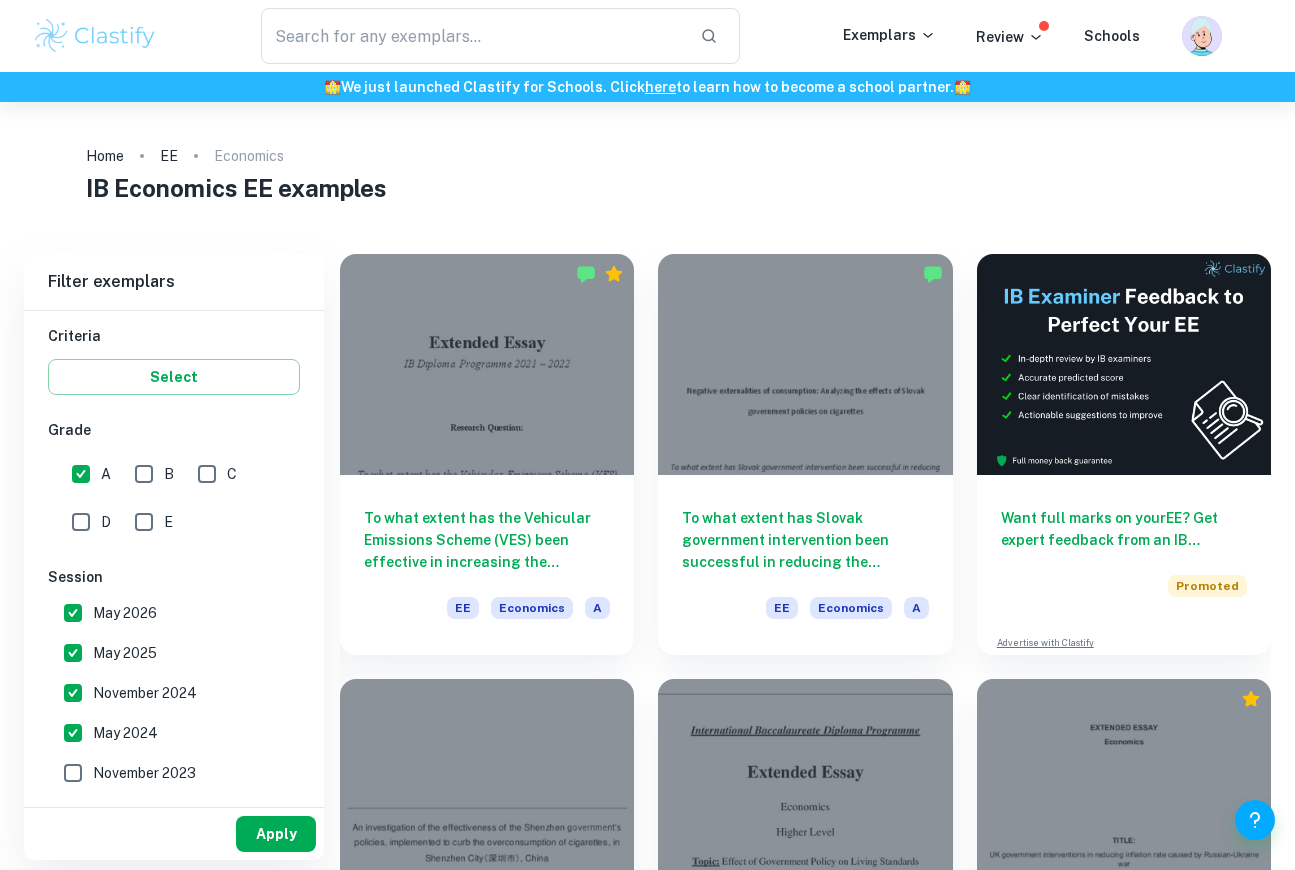 click on "Apply" at bounding box center [276, 834] 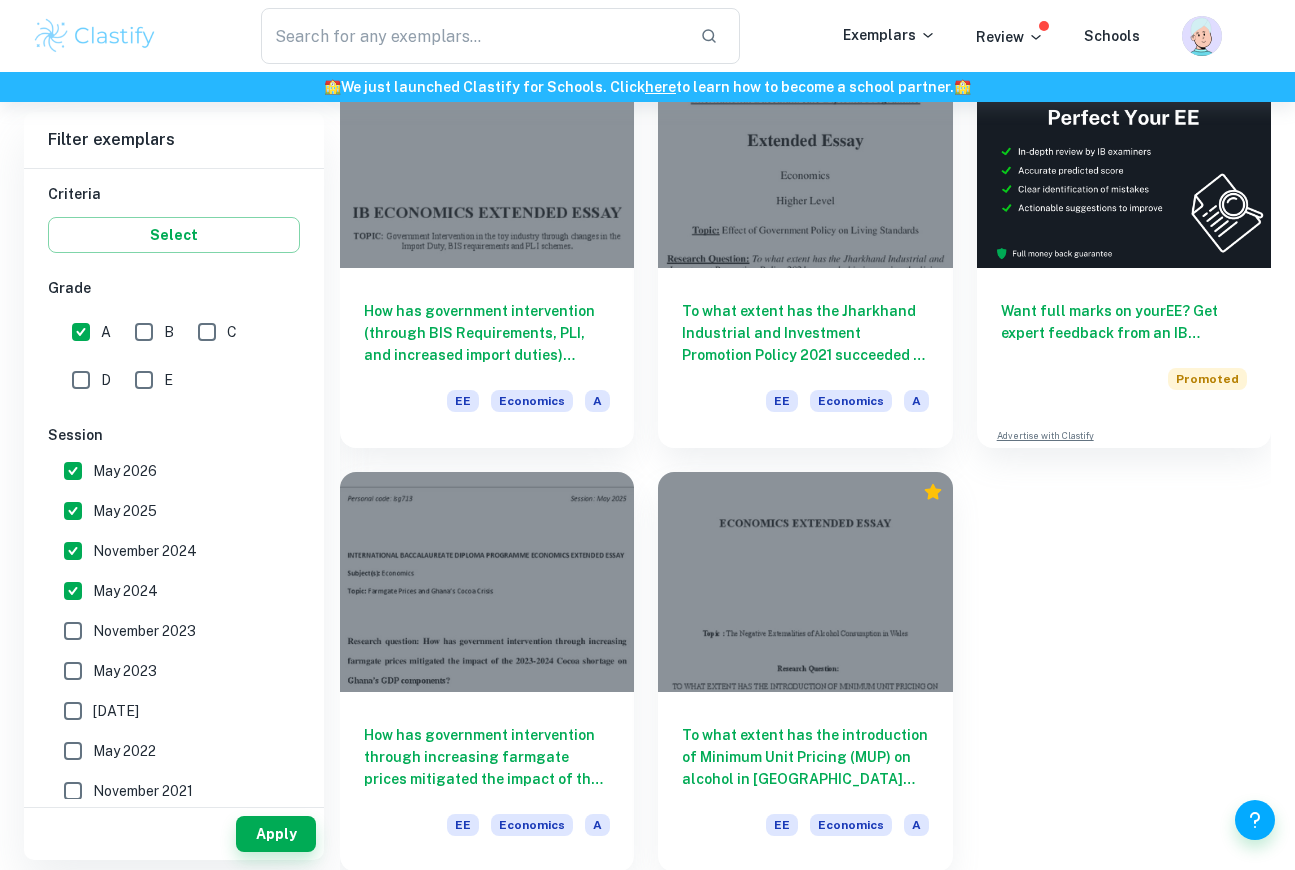 scroll, scrollTop: 209, scrollLeft: 0, axis: vertical 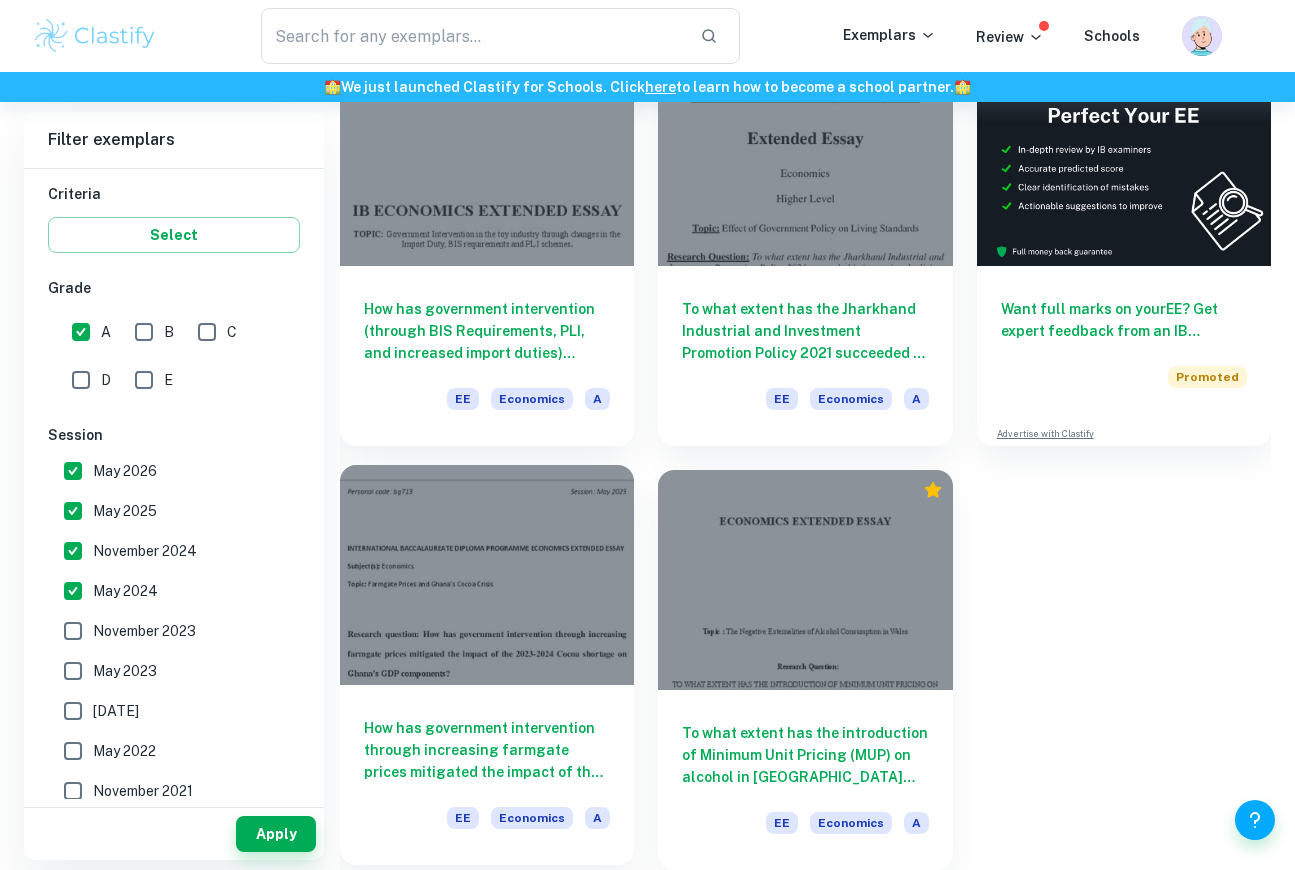 click at bounding box center [487, 575] 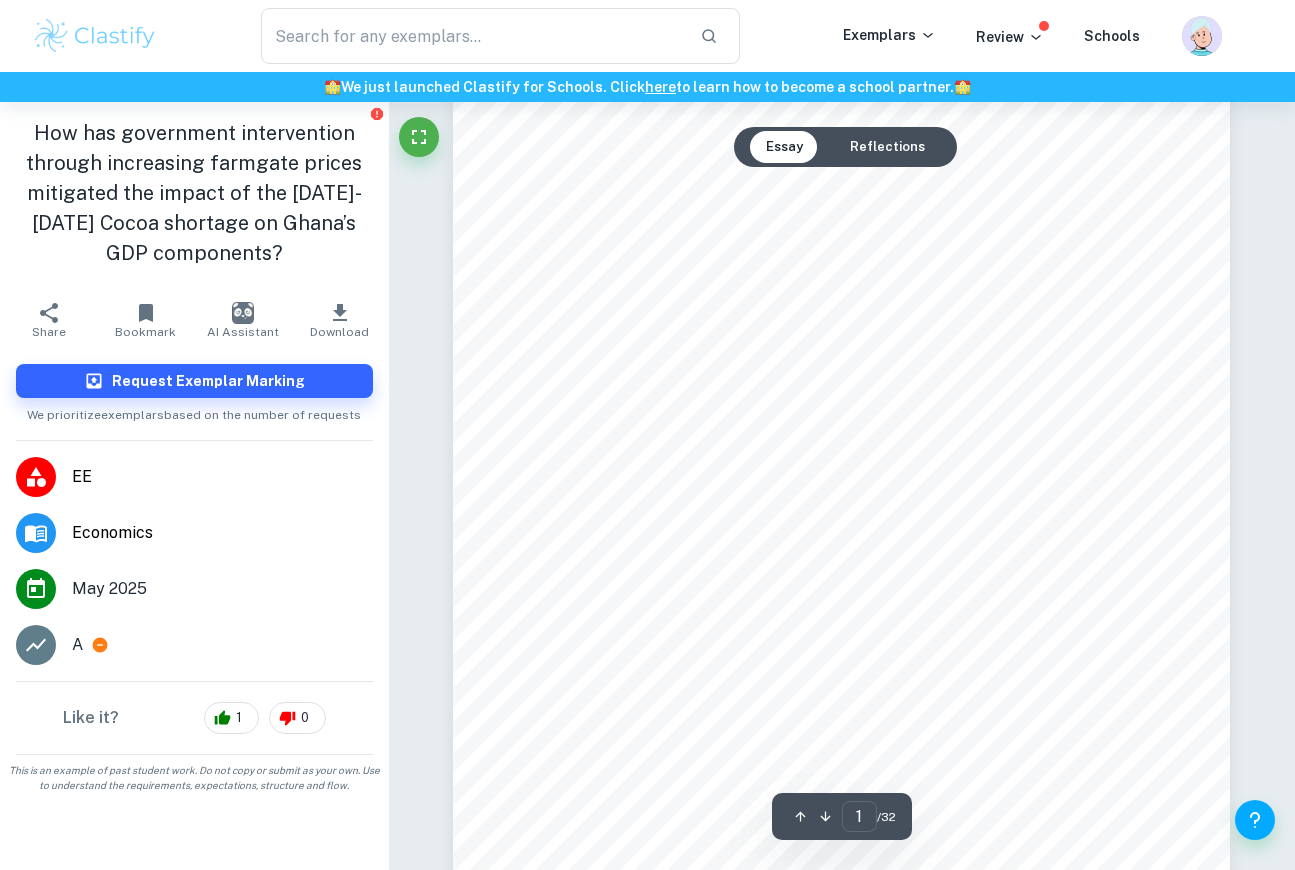 scroll, scrollTop: 0, scrollLeft: 0, axis: both 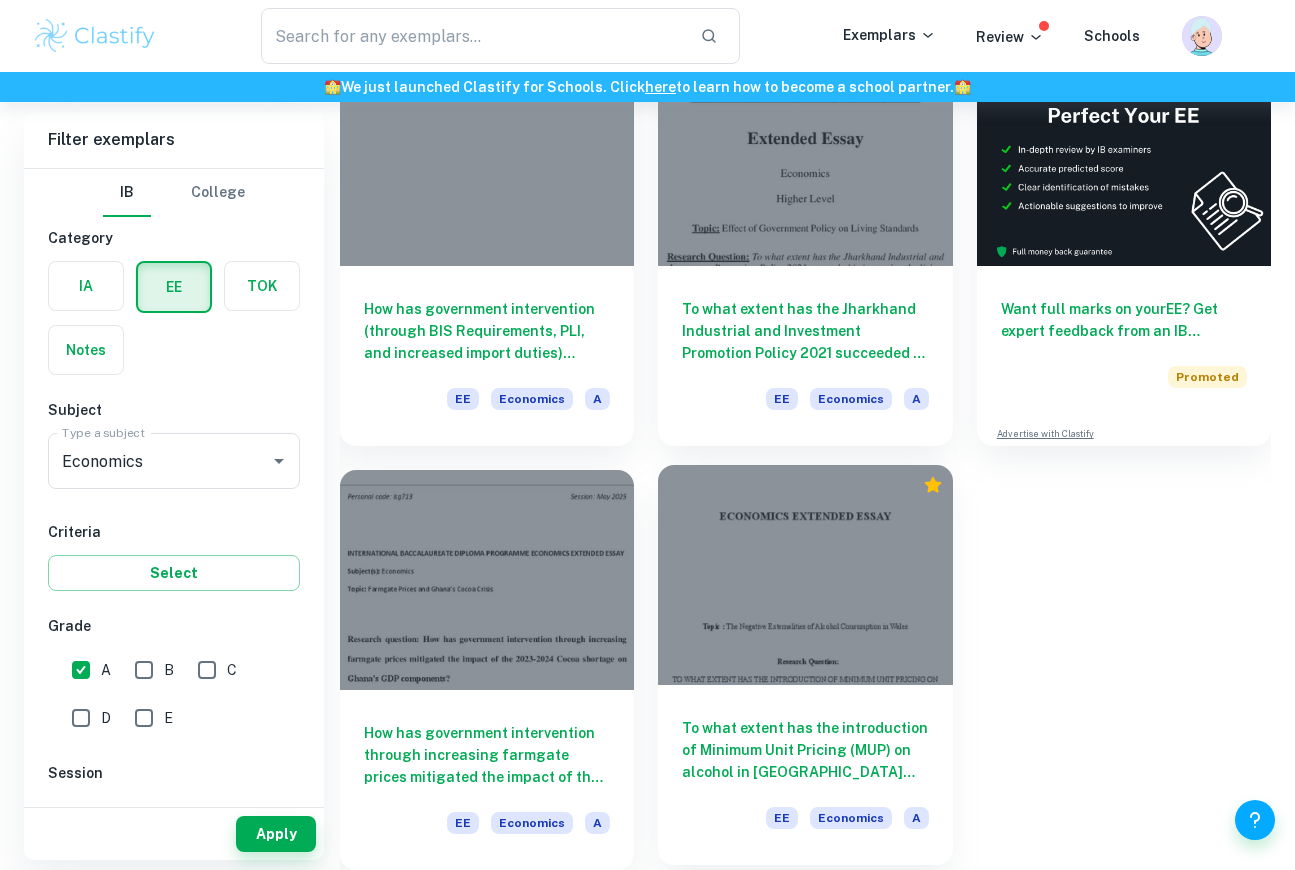 click at bounding box center (805, 575) 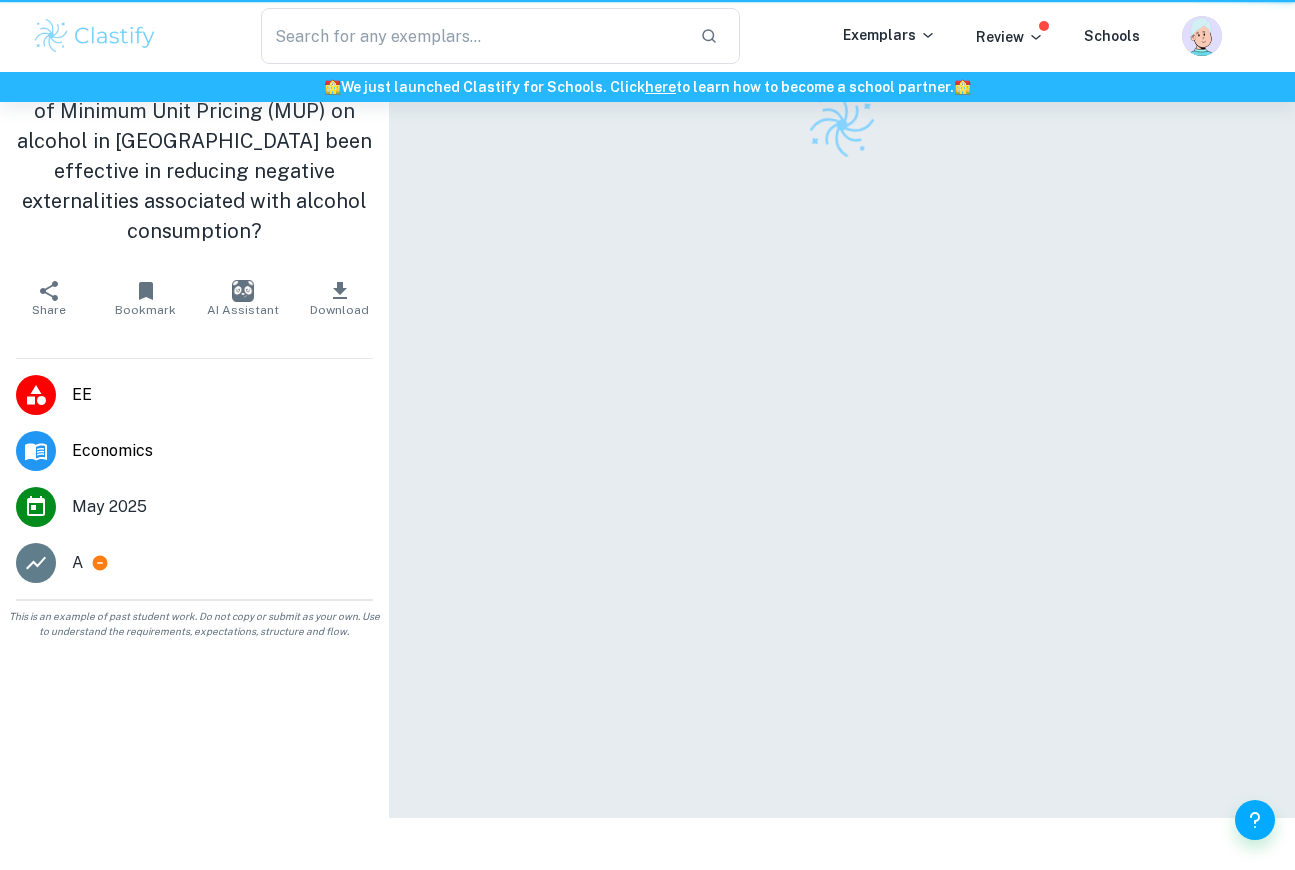 scroll, scrollTop: 0, scrollLeft: 0, axis: both 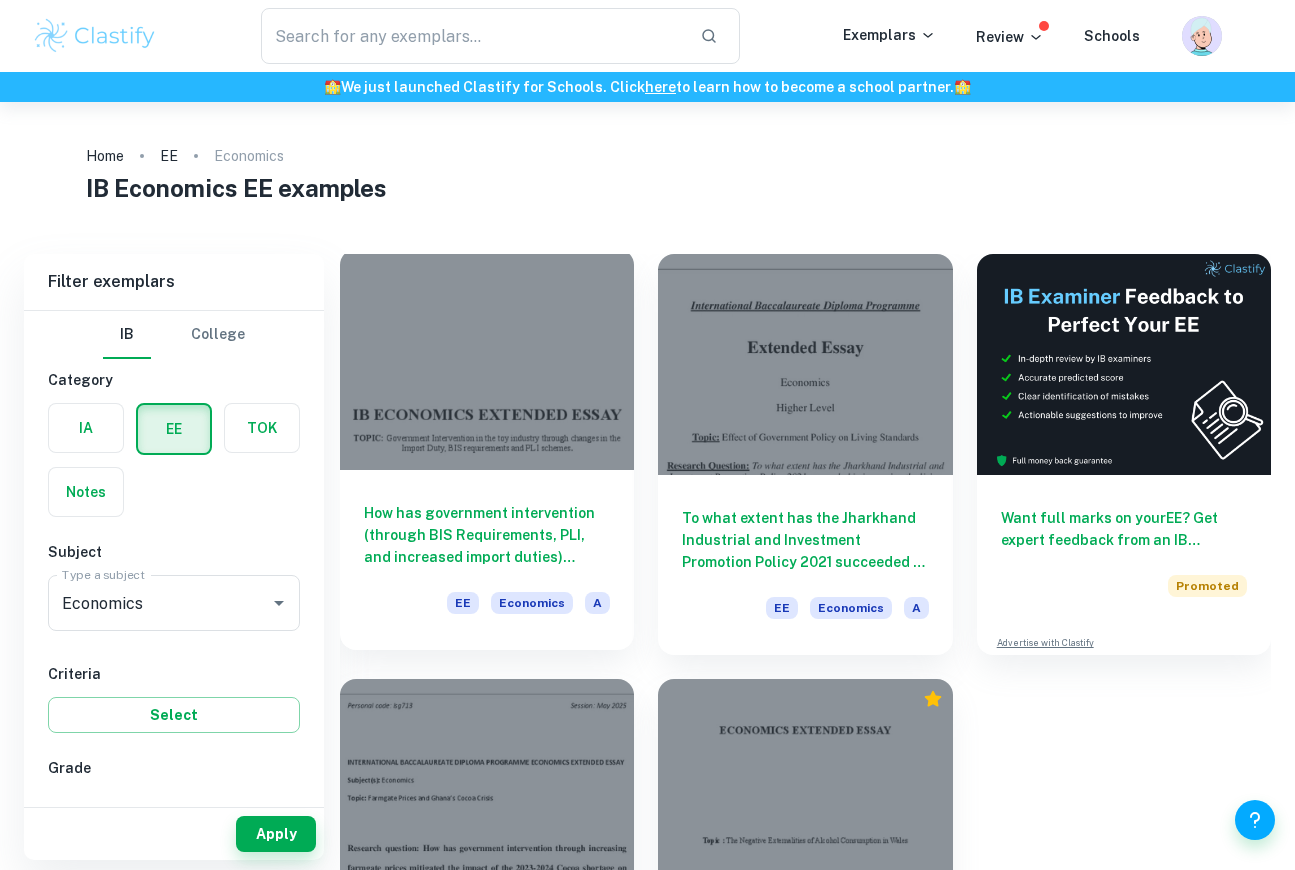 click on "How has government intervention (through BIS Requirements, PLI, and increased import duties) impacted the Toy Manufacturing industry in [GEOGRAPHIC_DATA] ([DATE]-[DATE])?" at bounding box center (487, 535) 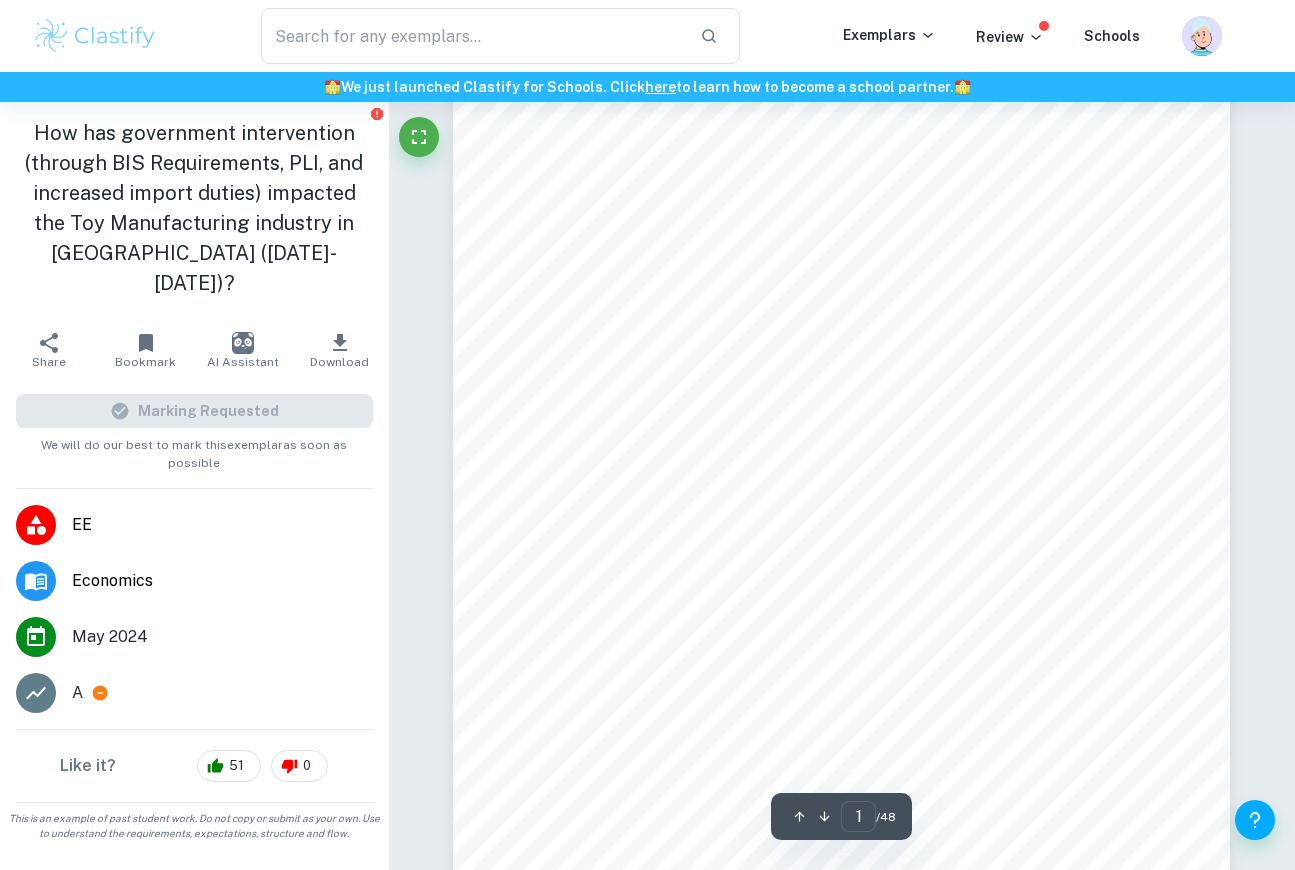 scroll, scrollTop: 122, scrollLeft: 0, axis: vertical 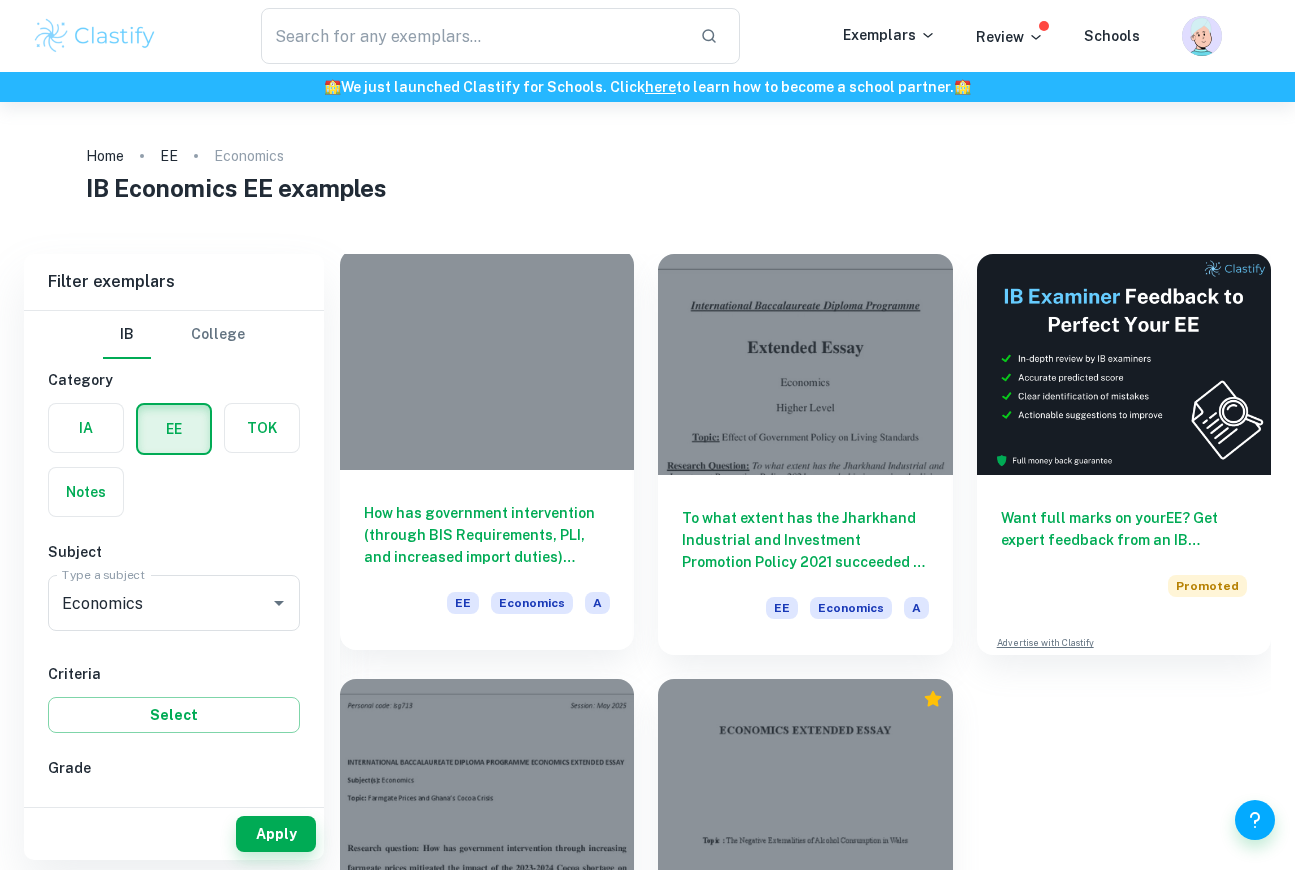 click on "How has government intervention (through BIS Requirements, PLI, and increased import duties) impacted the Toy Manufacturing industry in [GEOGRAPHIC_DATA] ([DATE]-[DATE])?" at bounding box center (487, 535) 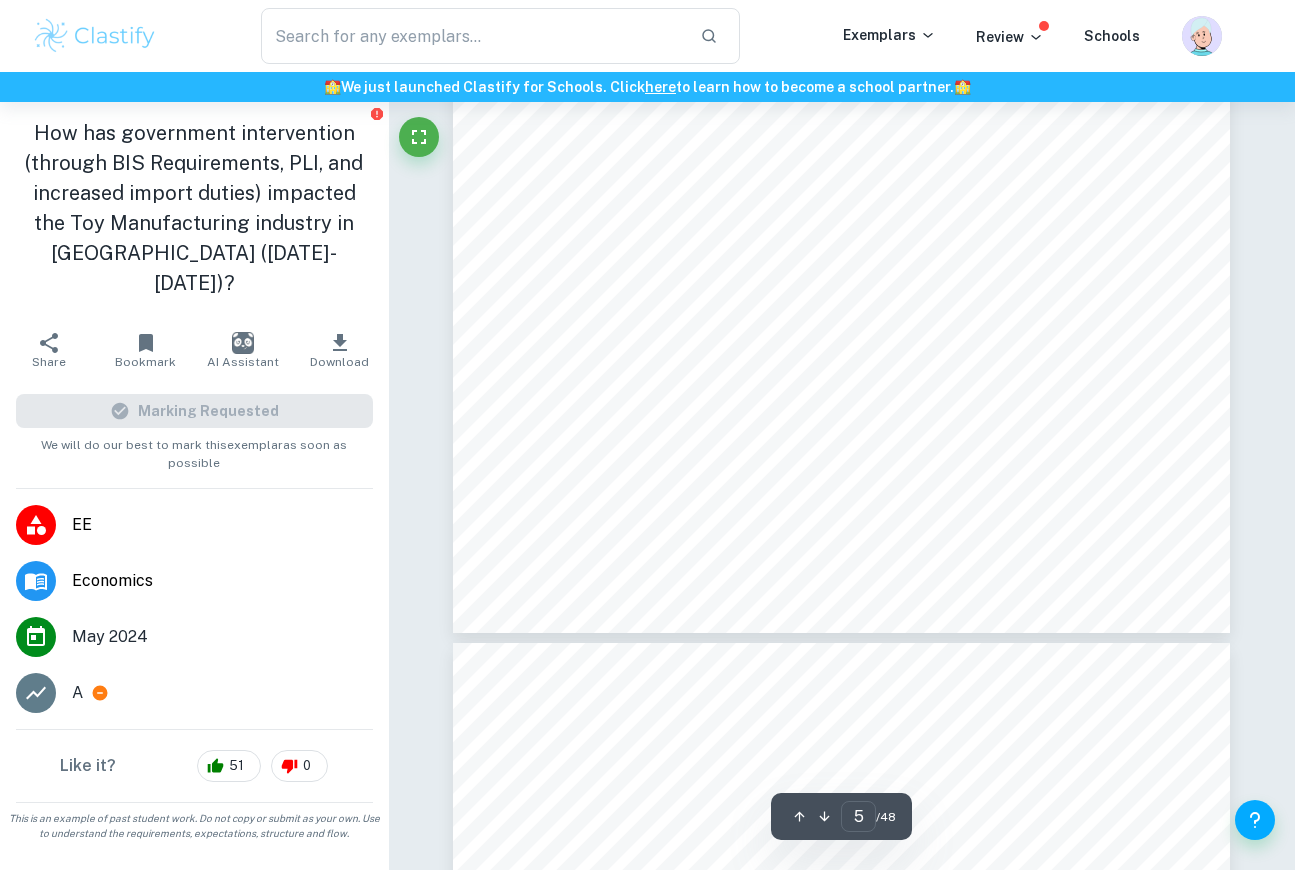 scroll, scrollTop: 5094, scrollLeft: 0, axis: vertical 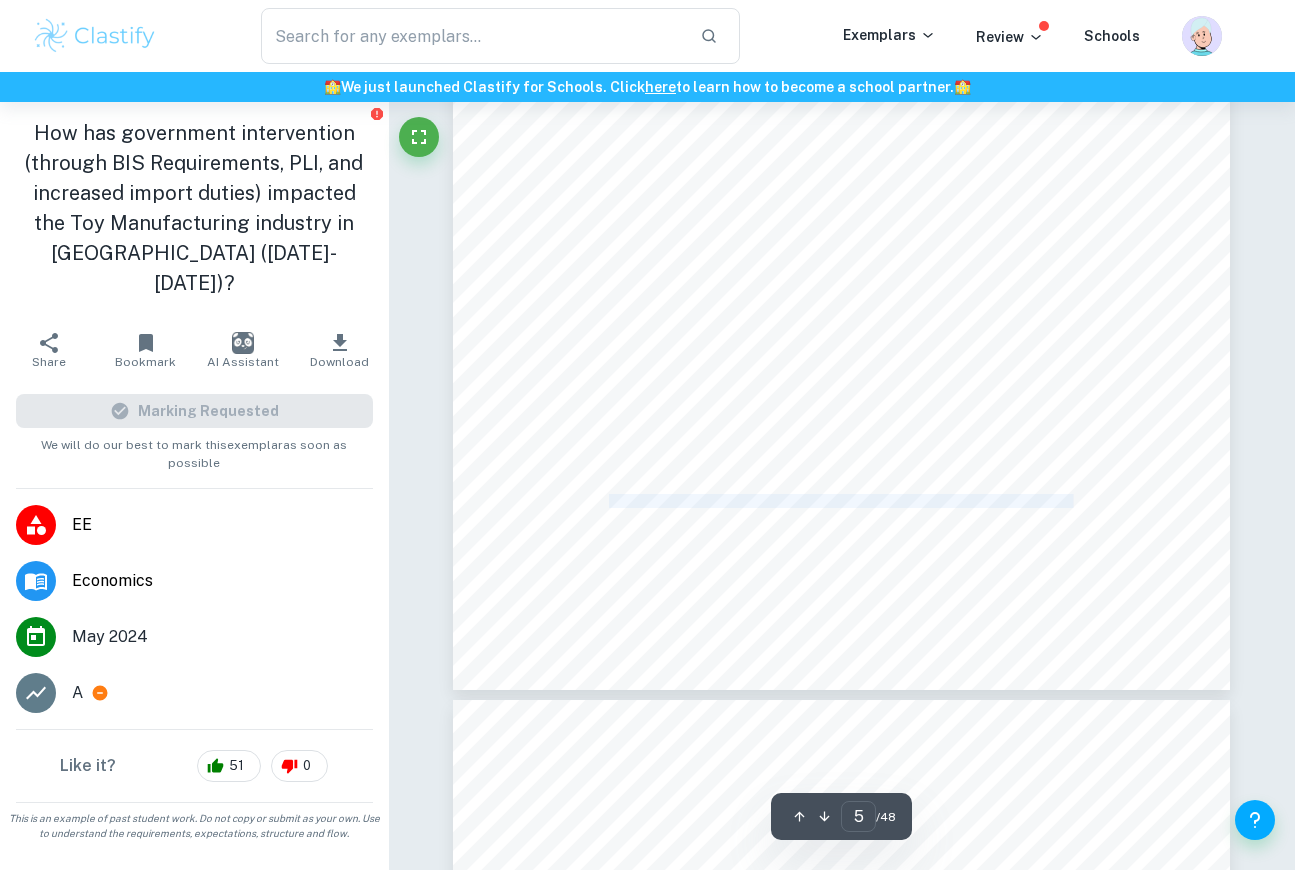 drag, startPoint x: 611, startPoint y: 495, endPoint x: 1073, endPoint y: 500, distance: 462.02707 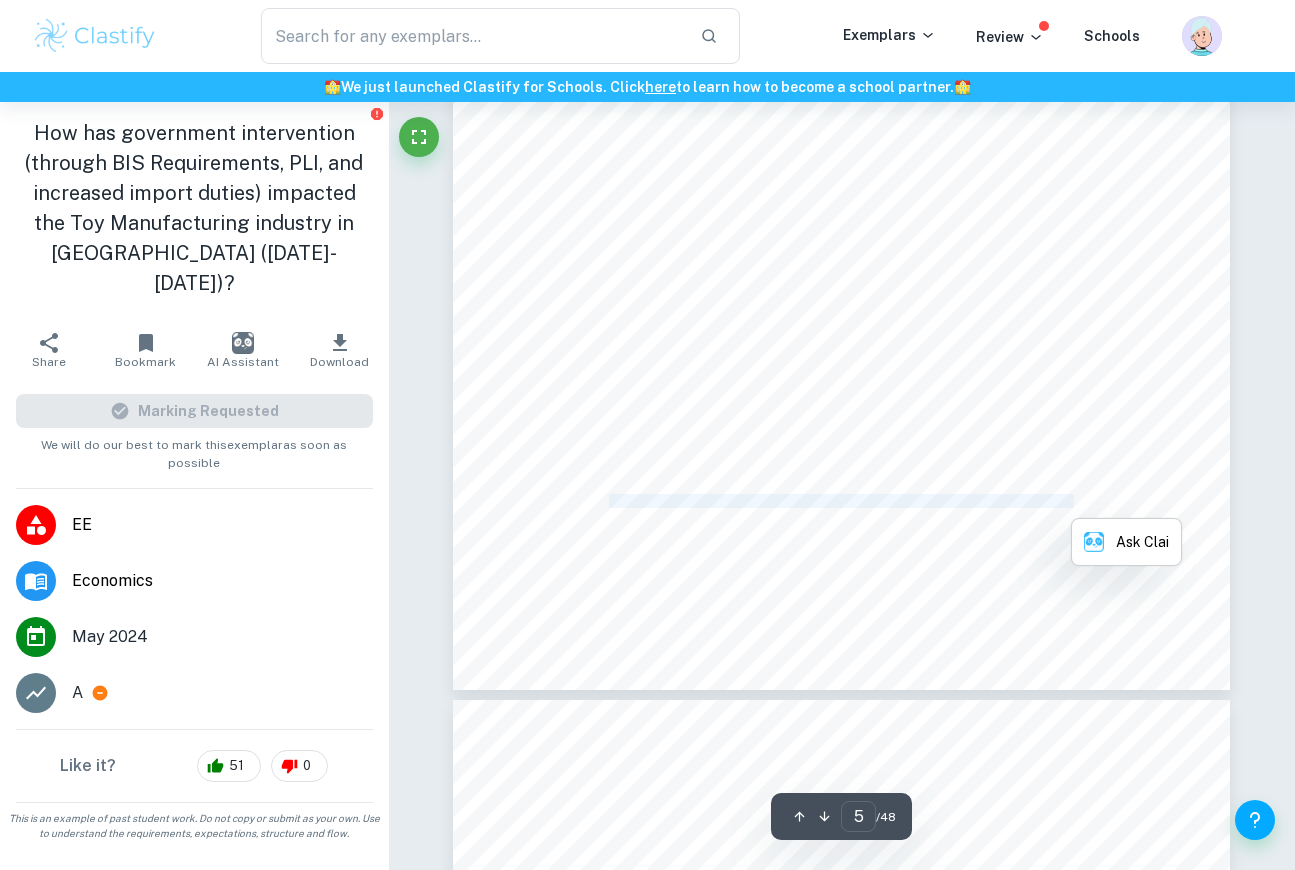 click on "Figure 1: Map of Toy Manufacturers included in the Random Sample for the Manufacturer Survey" at bounding box center (840, 502) 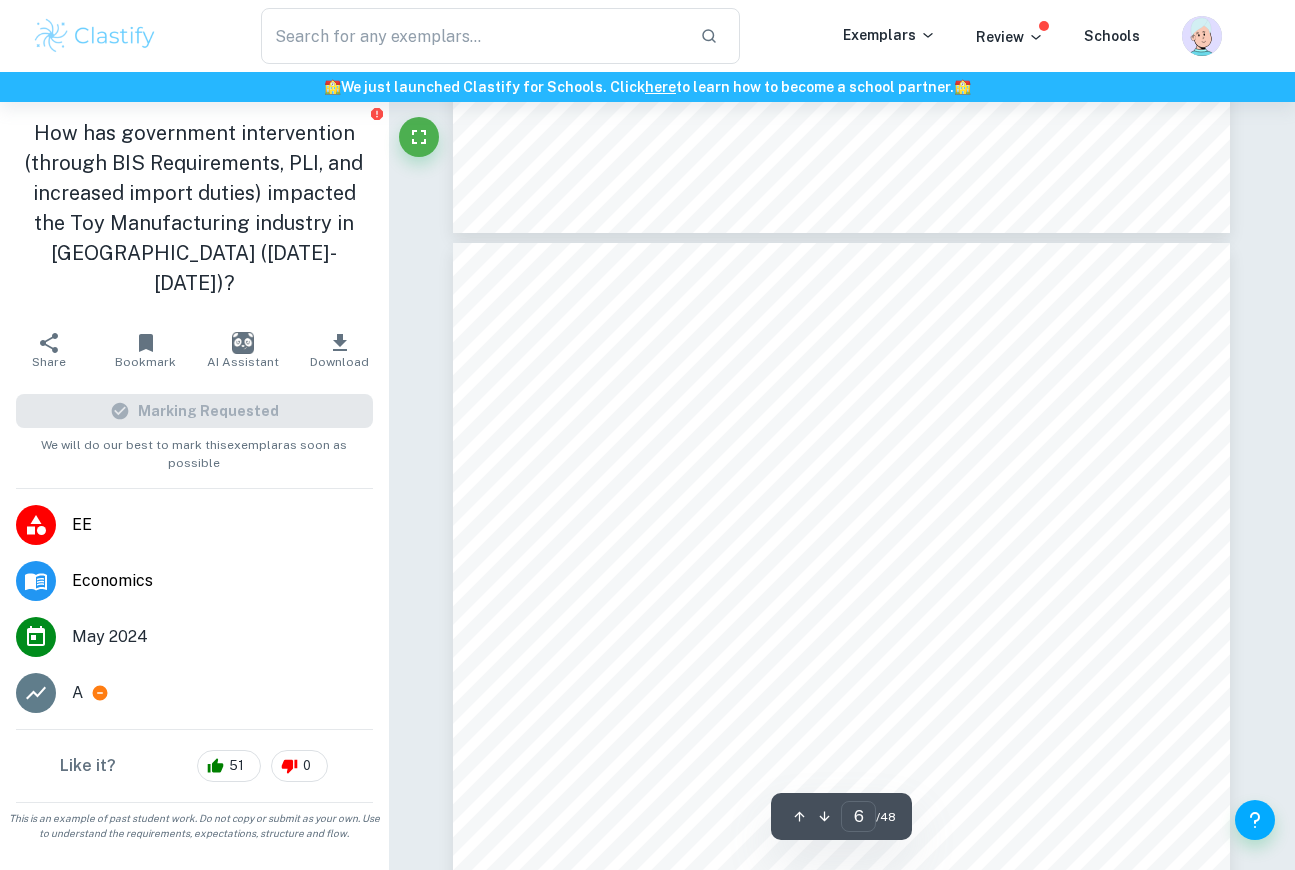 scroll, scrollTop: 5587, scrollLeft: 0, axis: vertical 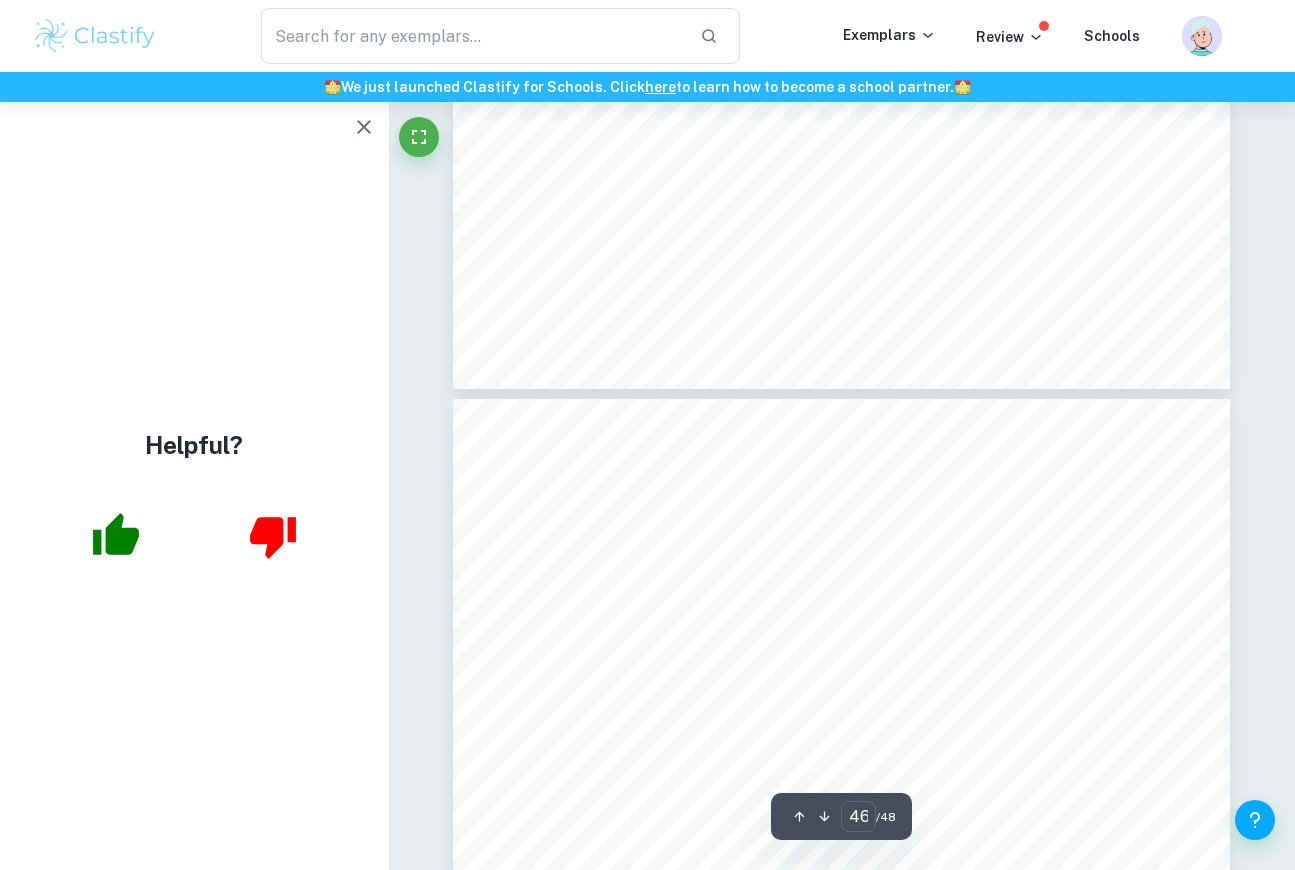 click 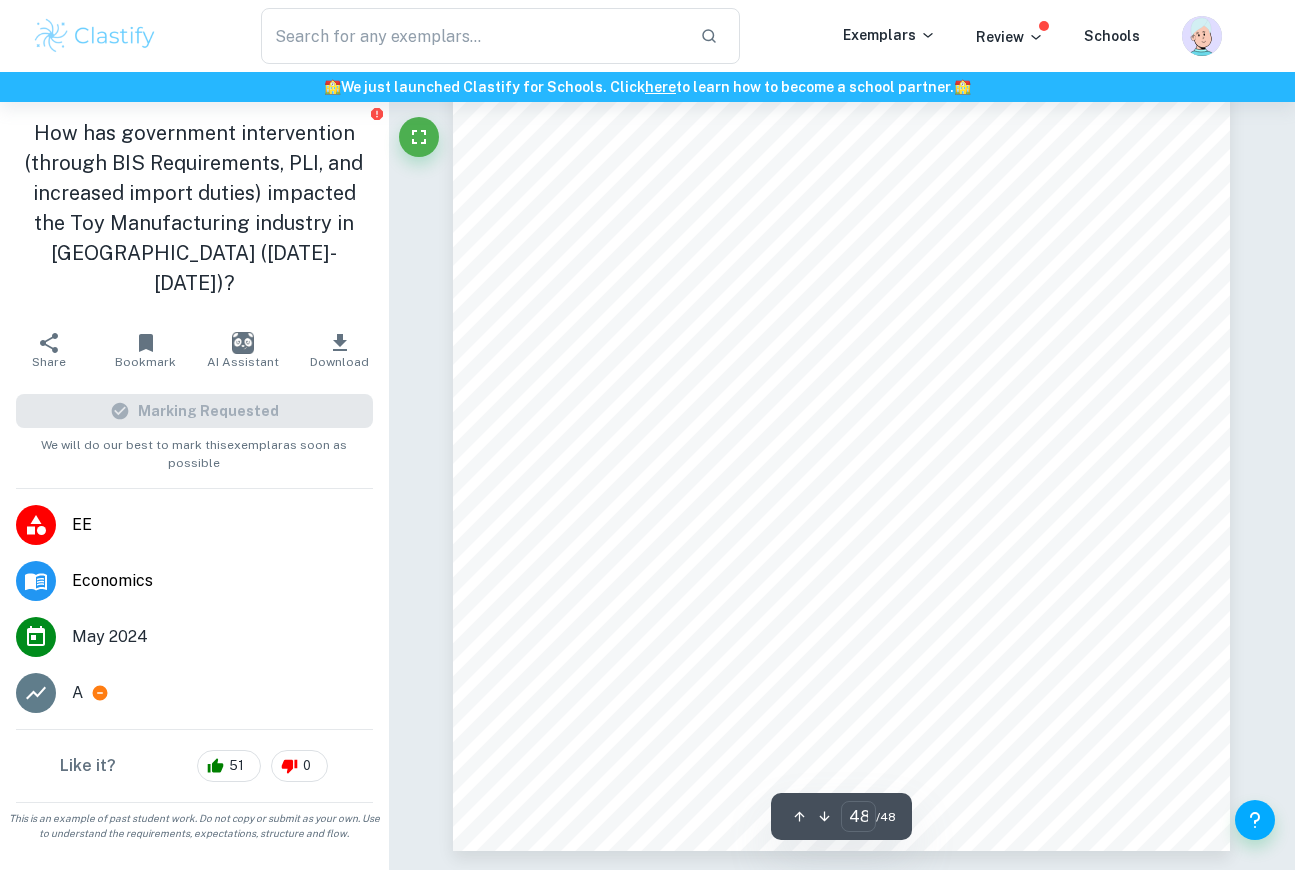 scroll, scrollTop: 52619, scrollLeft: 0, axis: vertical 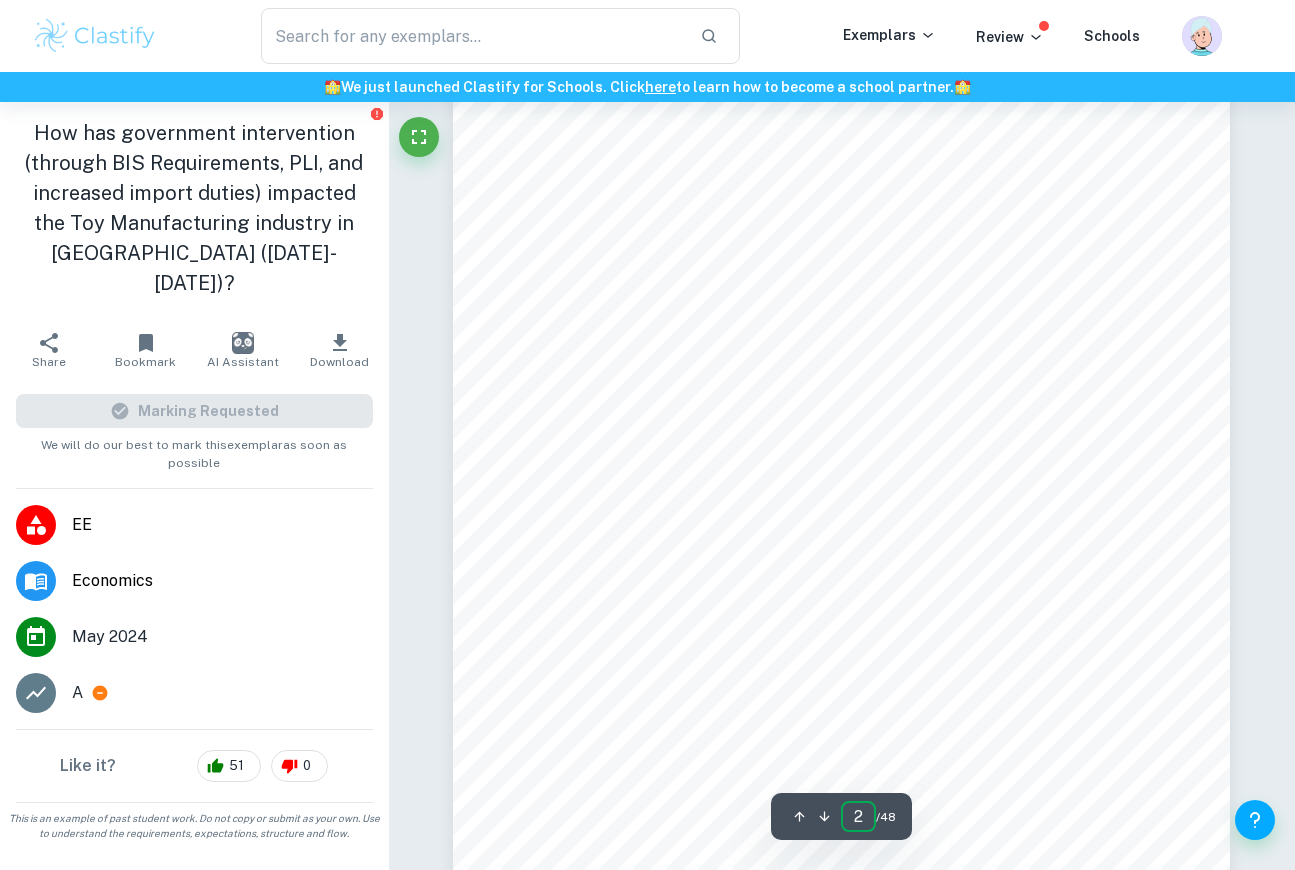 click on "2" at bounding box center [858, 816] 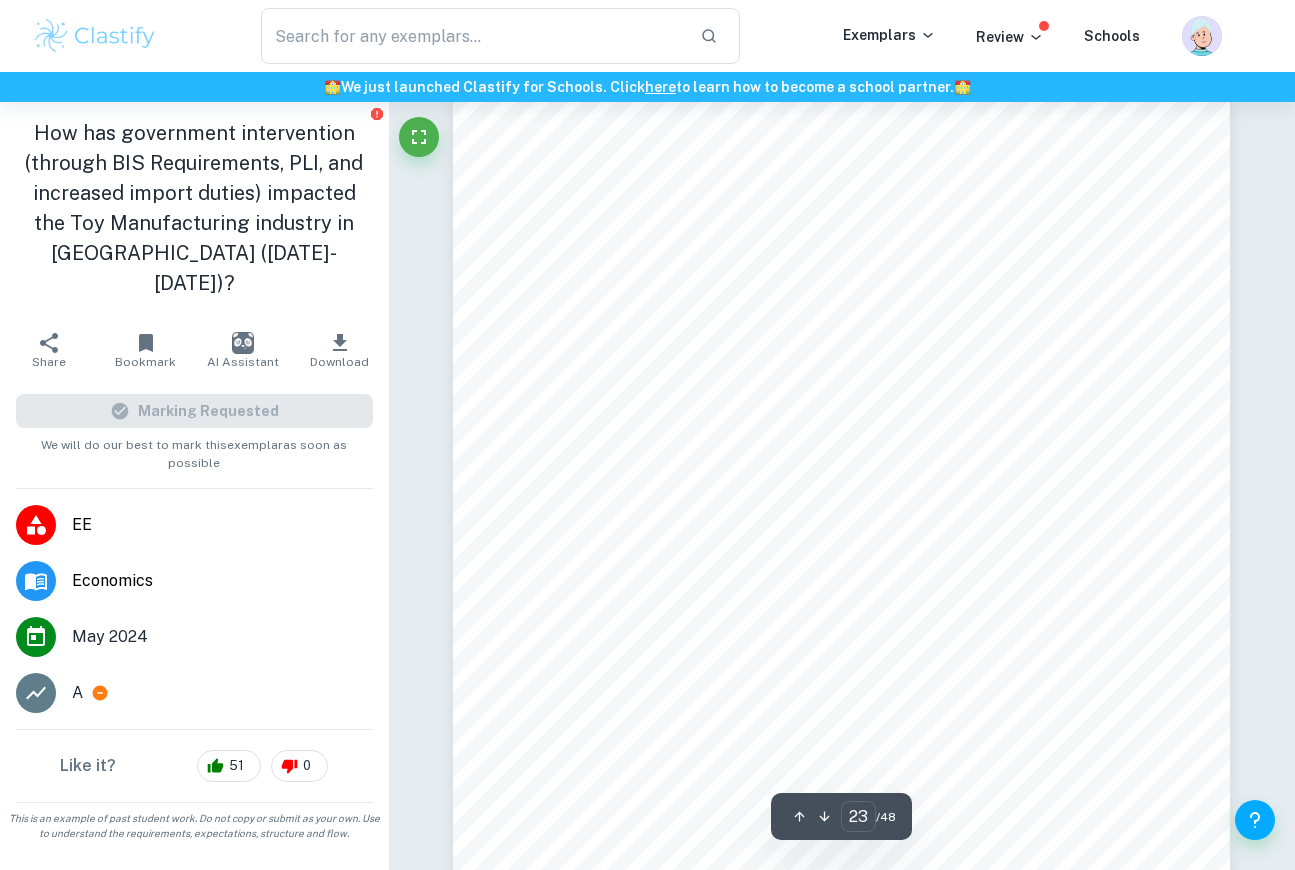 scroll, scrollTop: 24644, scrollLeft: 0, axis: vertical 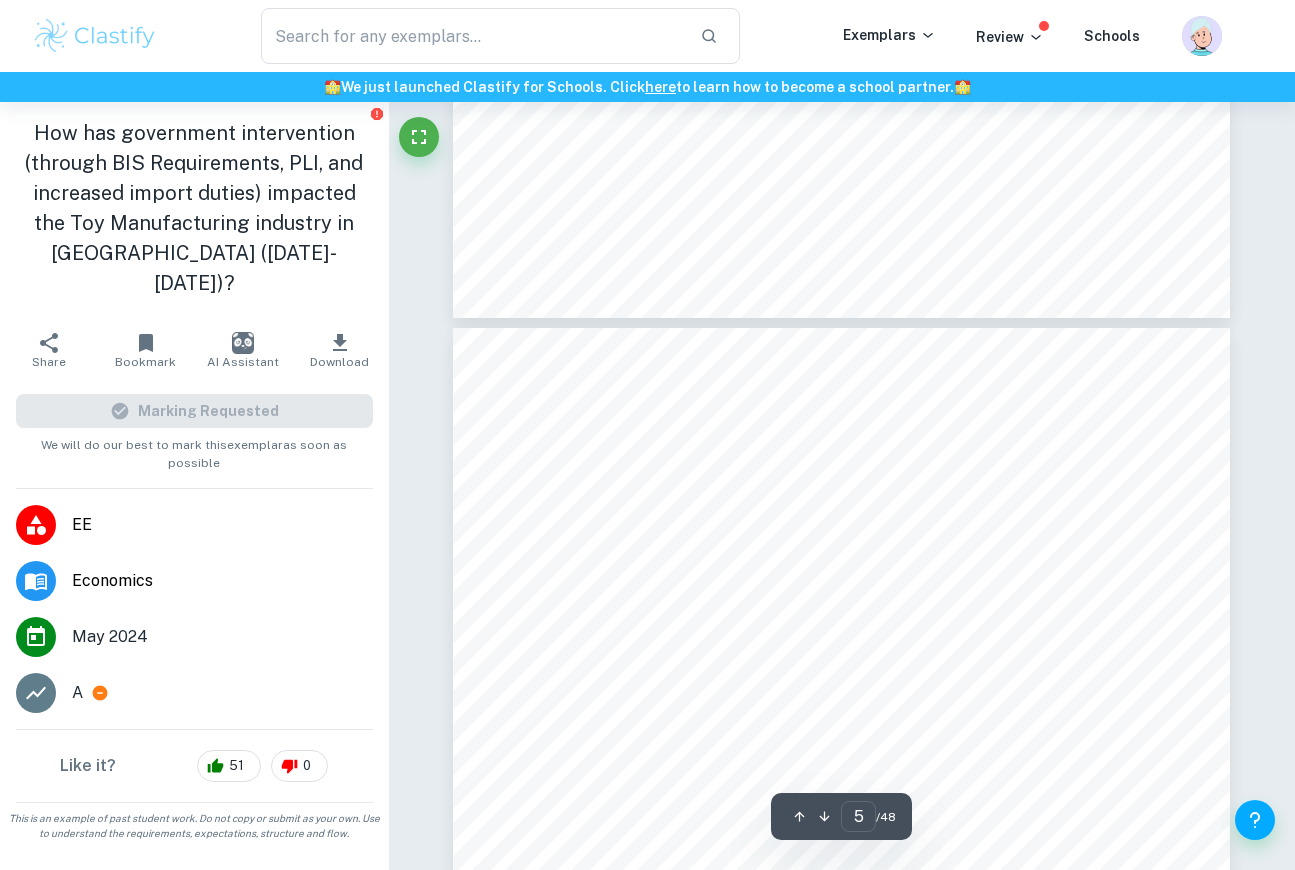 type on "4" 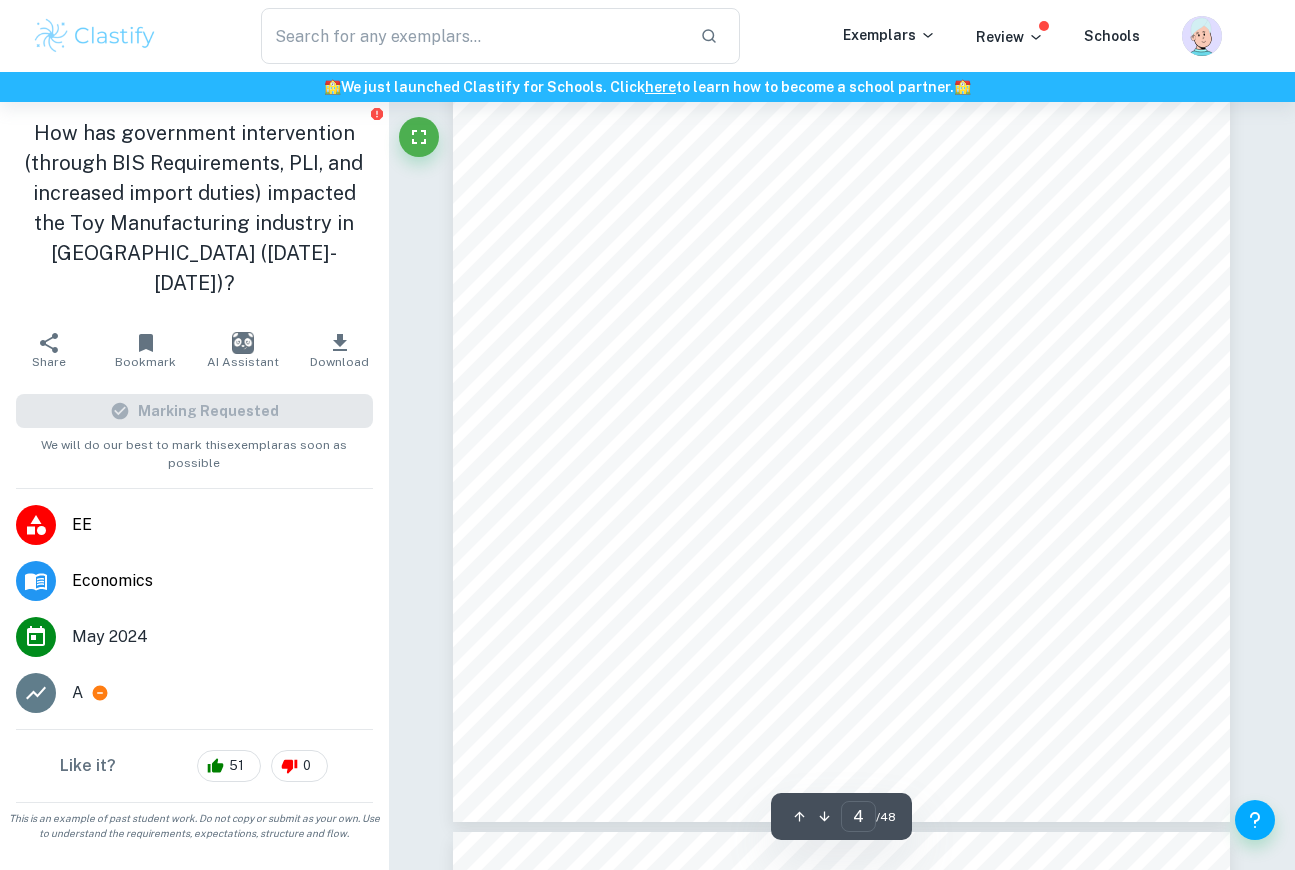 scroll, scrollTop: 3726, scrollLeft: 0, axis: vertical 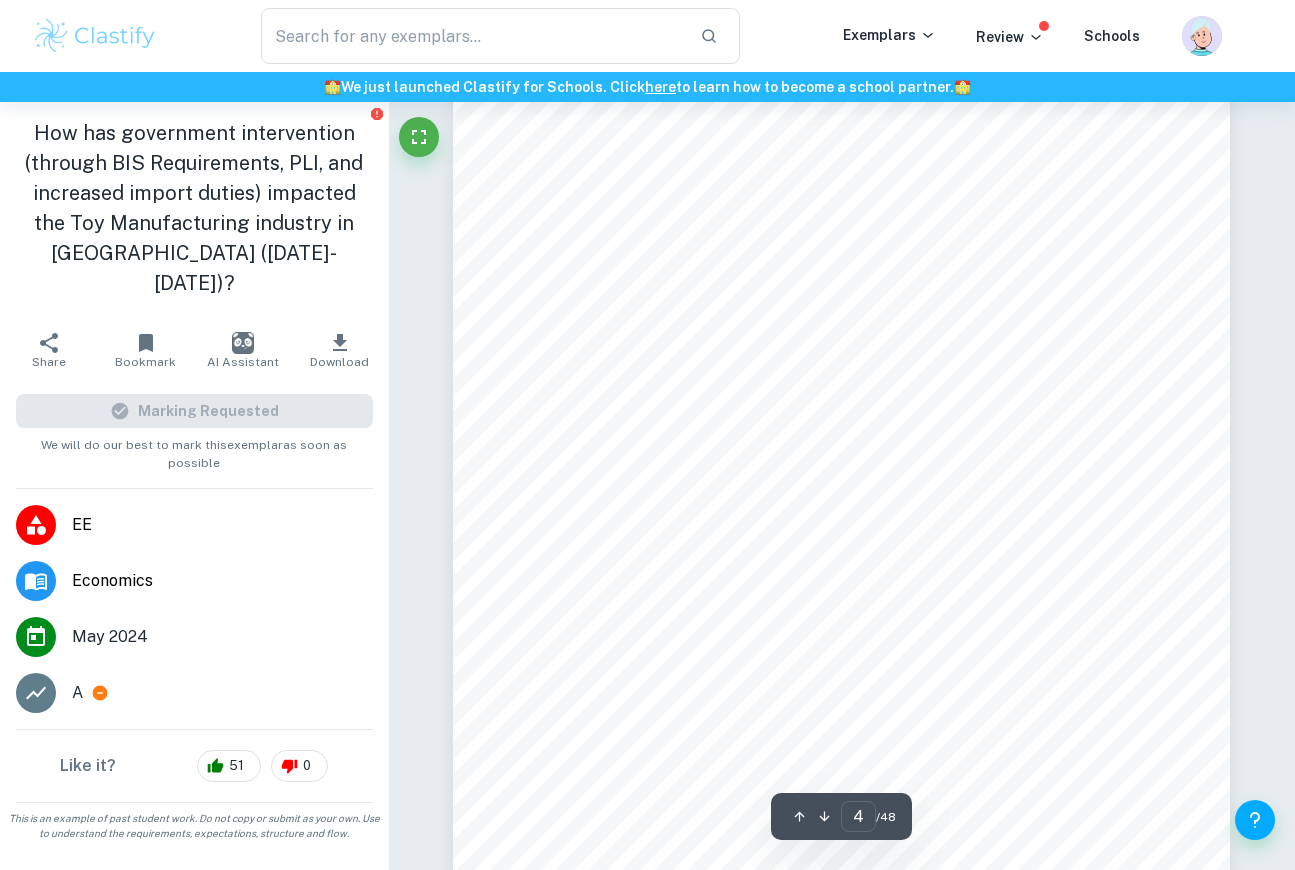 click on "Incorrect Criterion A :   The student outlines the topic of their study at the beginning of the essay, making its aim clear to the reader Comment:  The topic of the study is introduced clearly by the student, and a precise overview of the study's purpose is provided. The title can be made clearer in terms of scope, time horizon, and variables in the study question. A concise and appropriate title academically will enhance the professional level of the essay. It could be "The Role of Regulatory Intervention in Shaping Mumbai’s Toy Industry" Incorrect Criterion A :   The student states the theoretical area of economics and explains how the topic fits into it Comment: Correct Criterion A :   The significance of pursuing the given topic is explained at the beginning of the essay Comment: Correct Criterion A :   The essay includes a research question which expresses the chosen topic in a focused and specific way Comment: Incorrect Criterion A :   Comment: Correct Criterion A :   Comment: Correct Criterion A :" at bounding box center (842, 23070) 